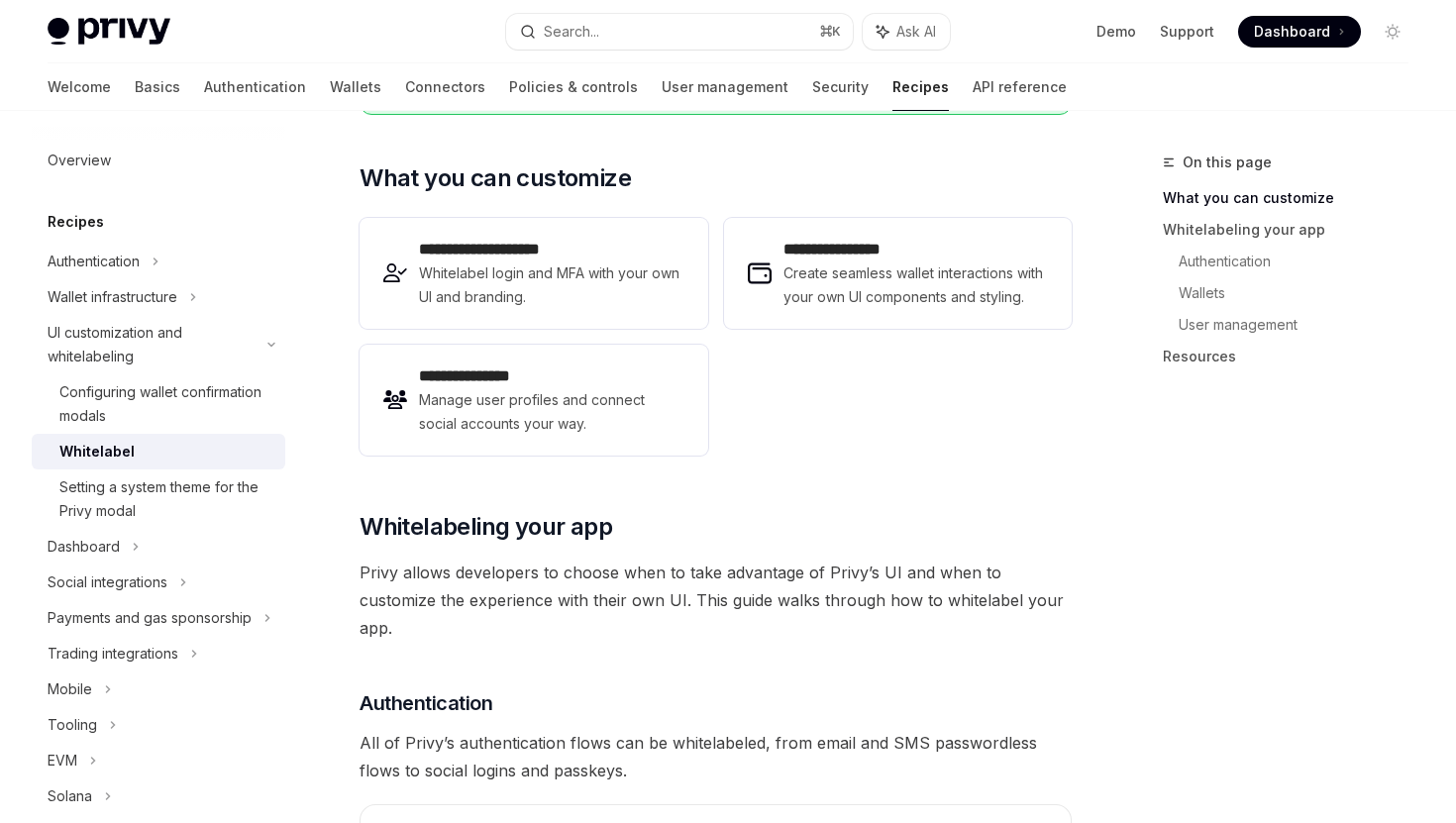 scroll, scrollTop: 353, scrollLeft: 0, axis: vertical 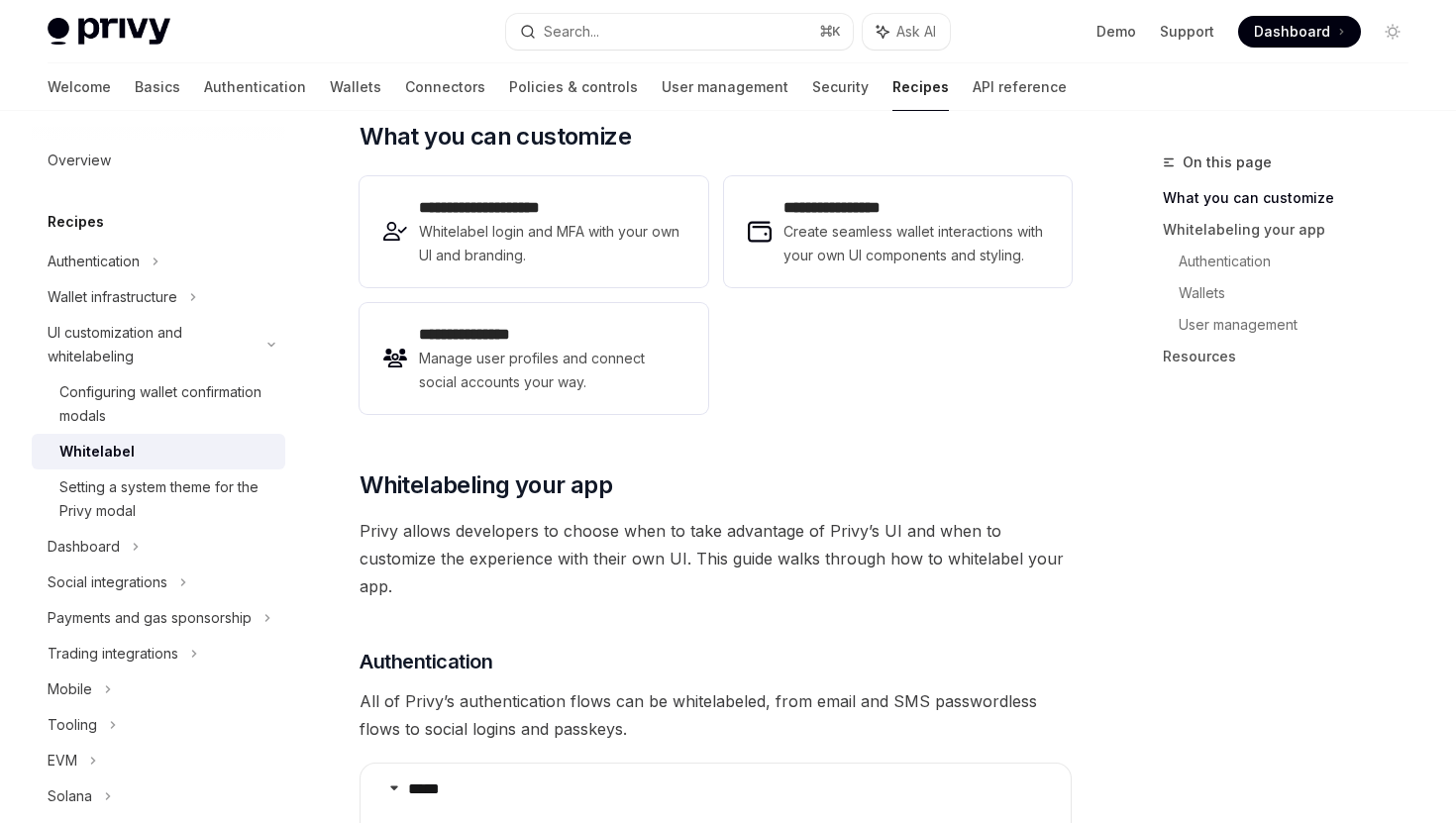 click on "**********" at bounding box center [715, 295] 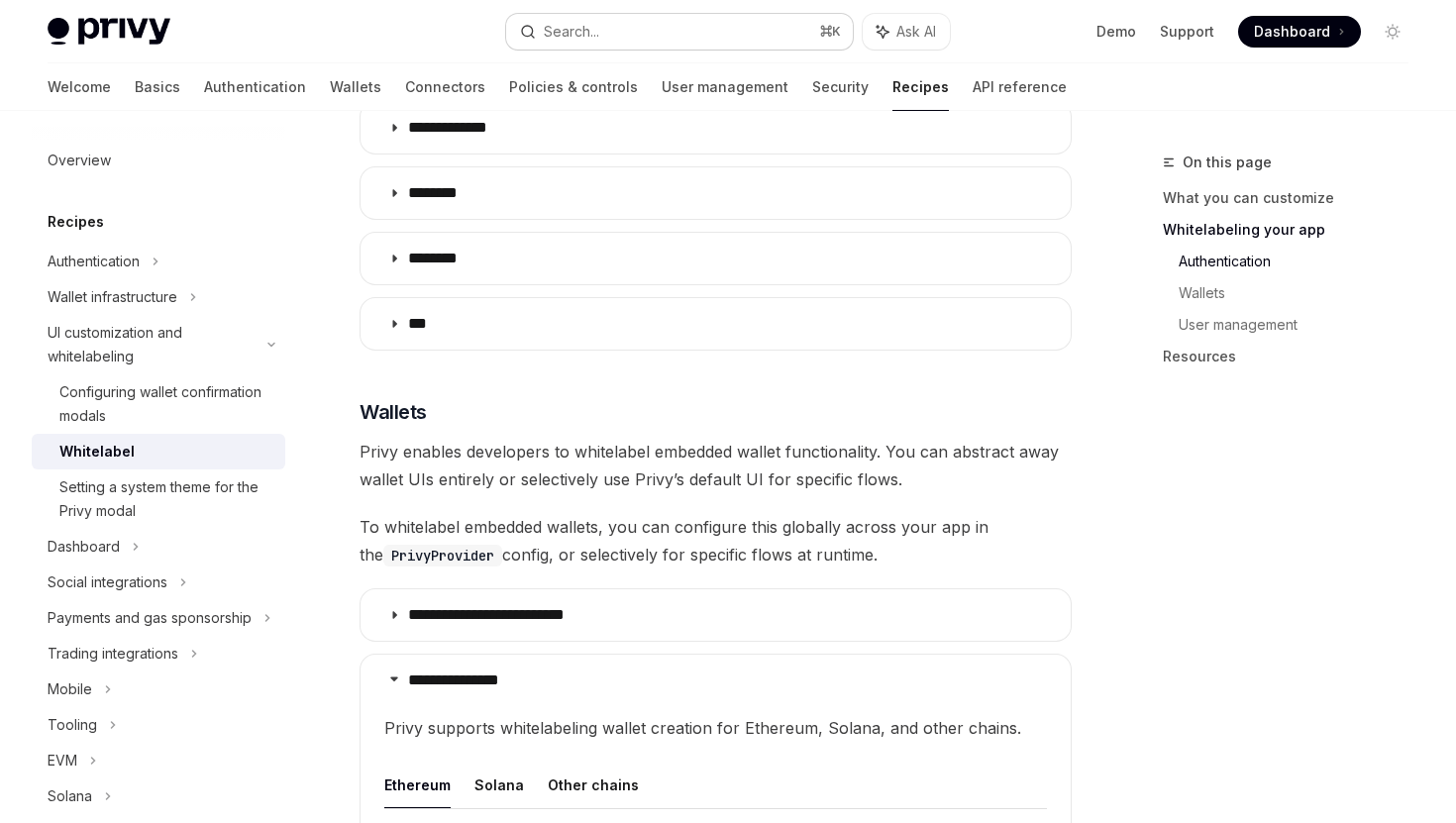 scroll, scrollTop: 1446, scrollLeft: 0, axis: vertical 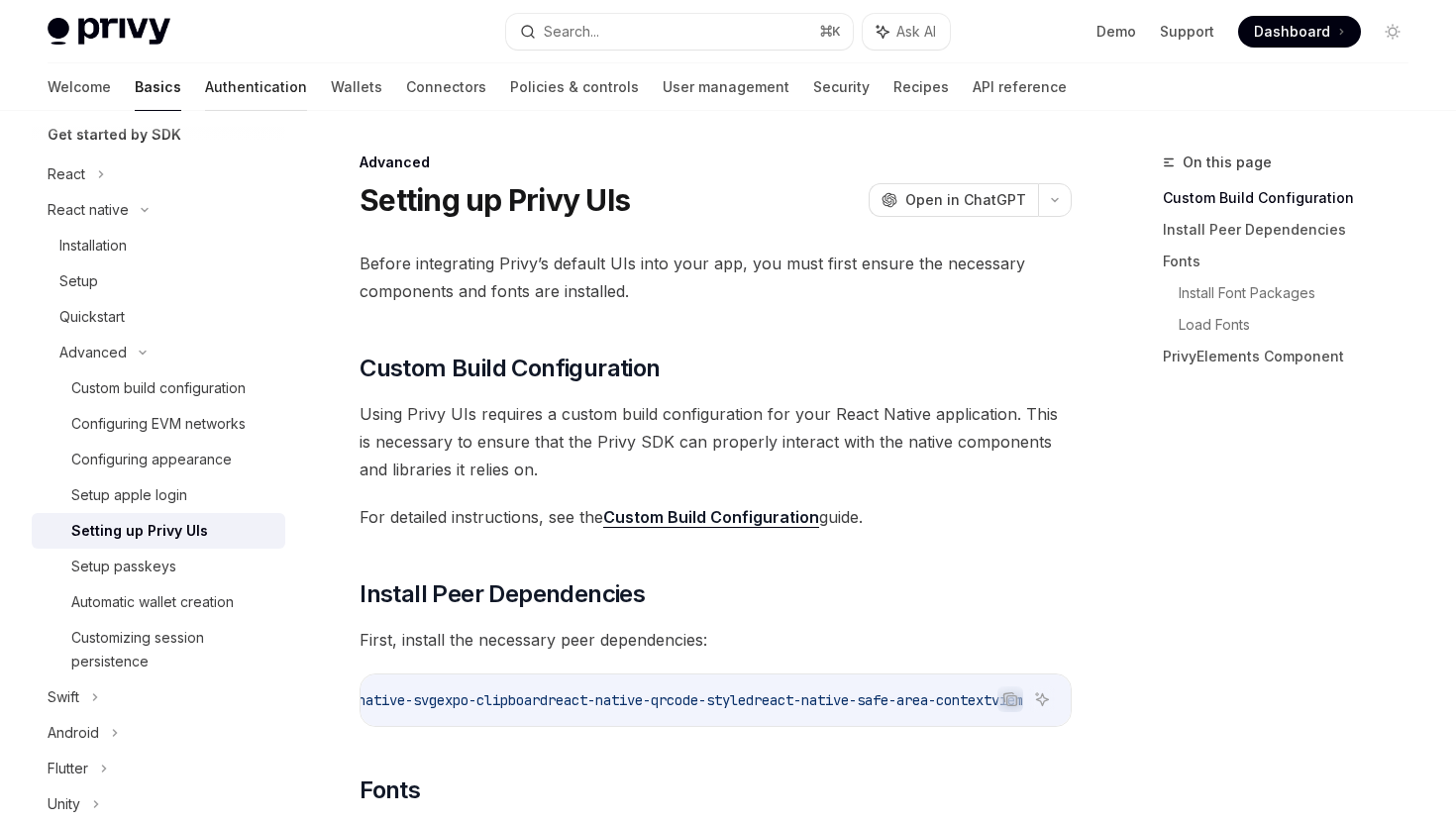click on "Authentication" at bounding box center (256, 87) 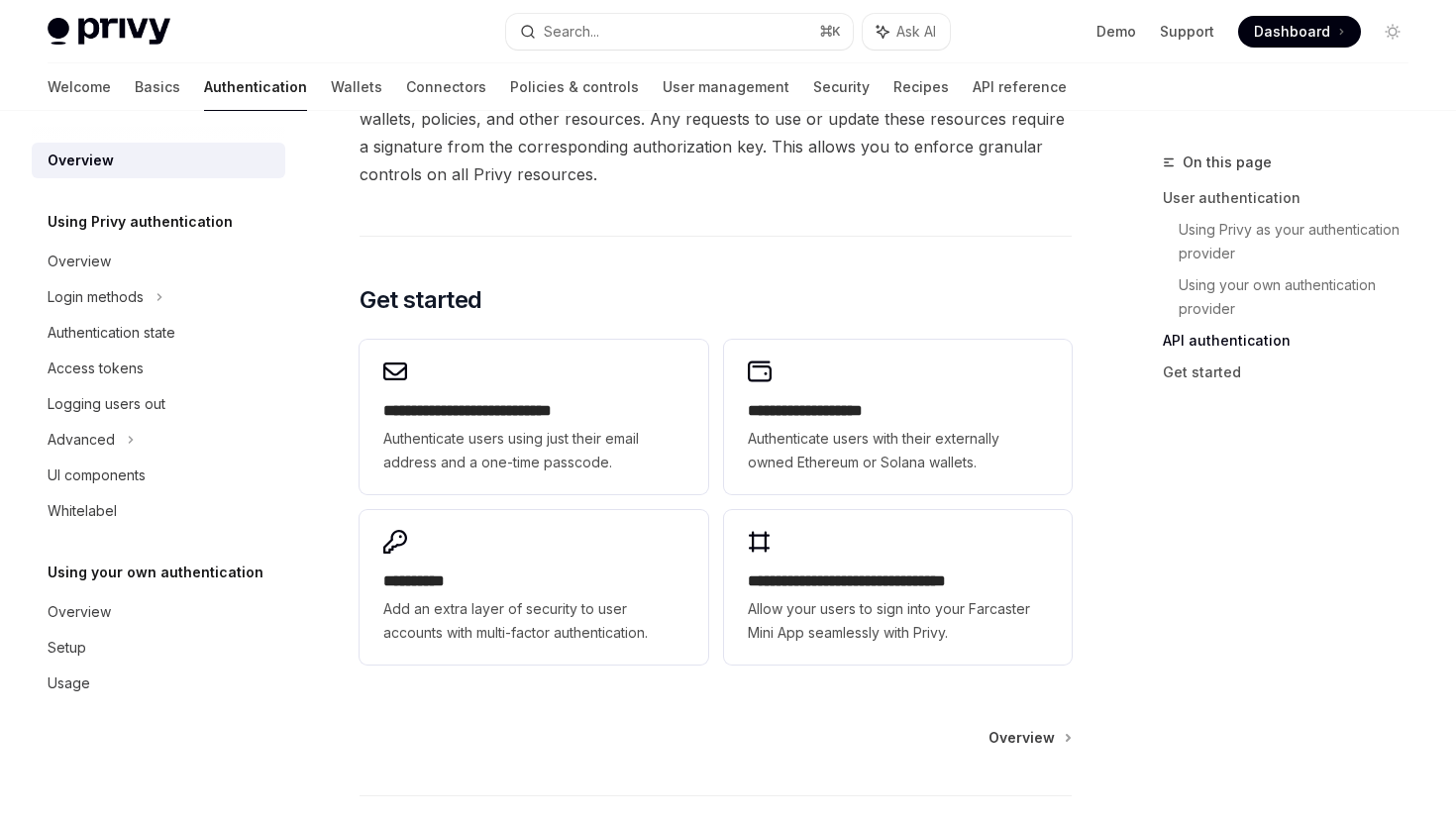 scroll, scrollTop: 1543, scrollLeft: 0, axis: vertical 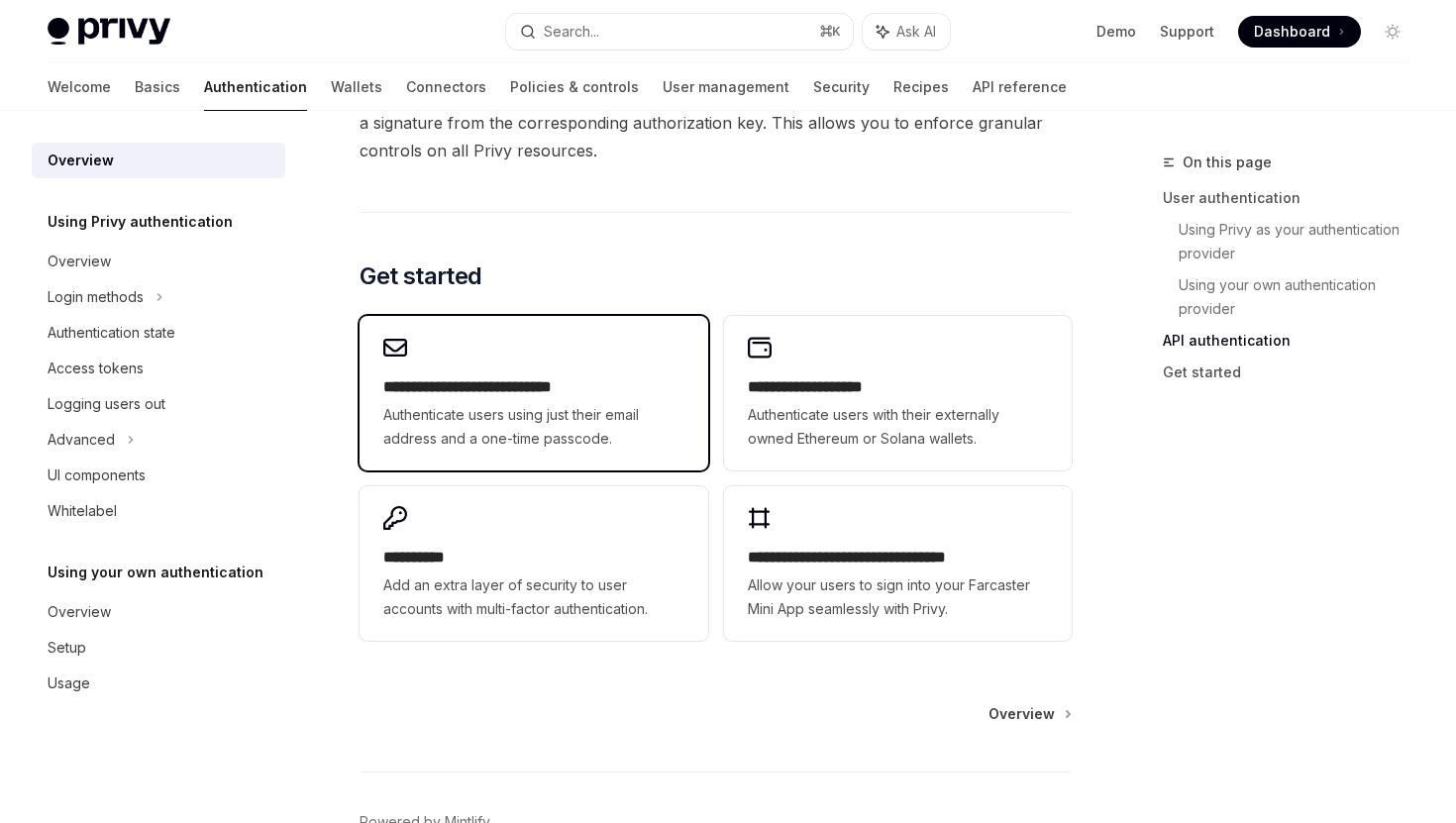 click on "**********" at bounding box center (533, 387) 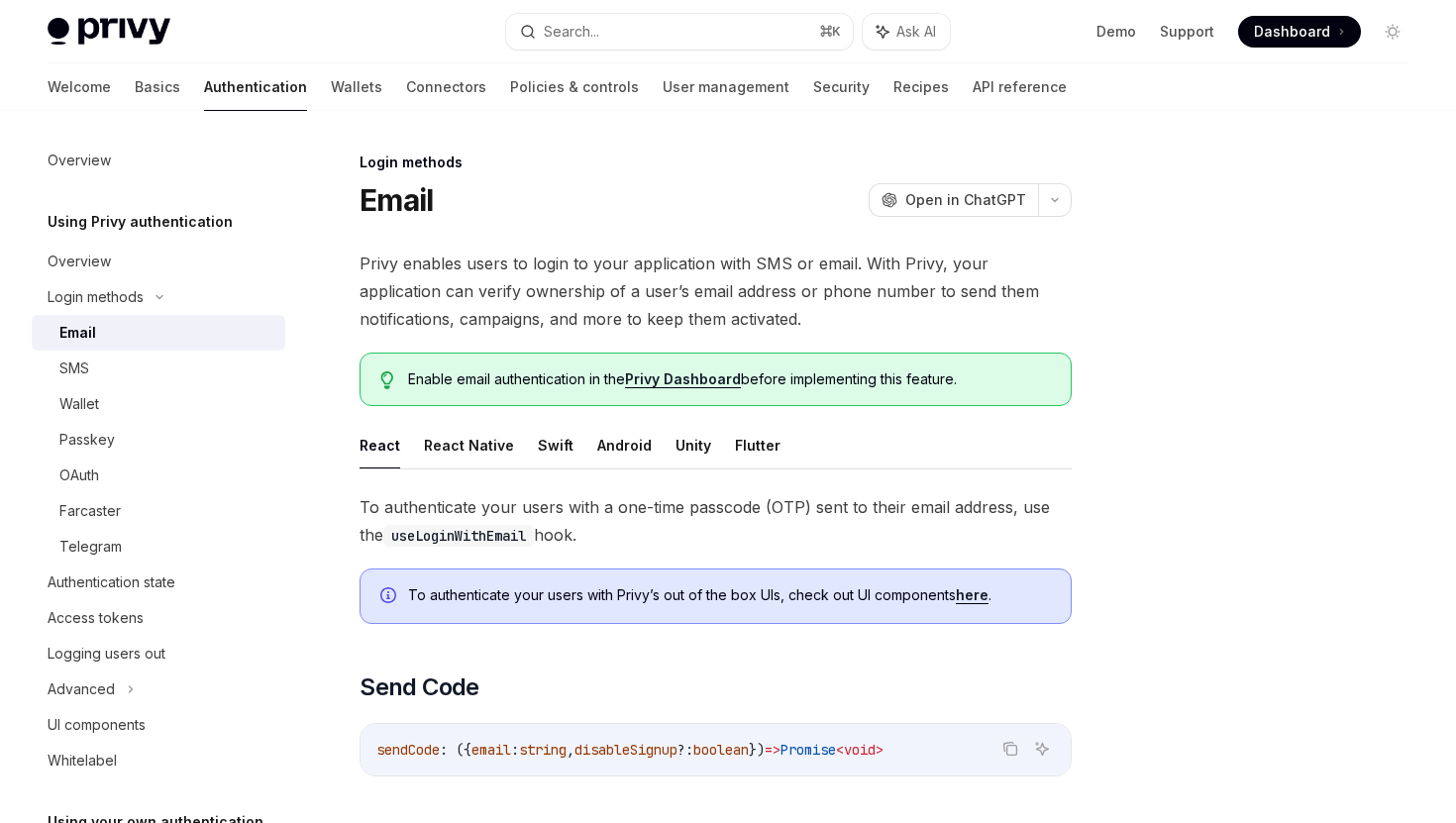 scroll, scrollTop: 47, scrollLeft: 0, axis: vertical 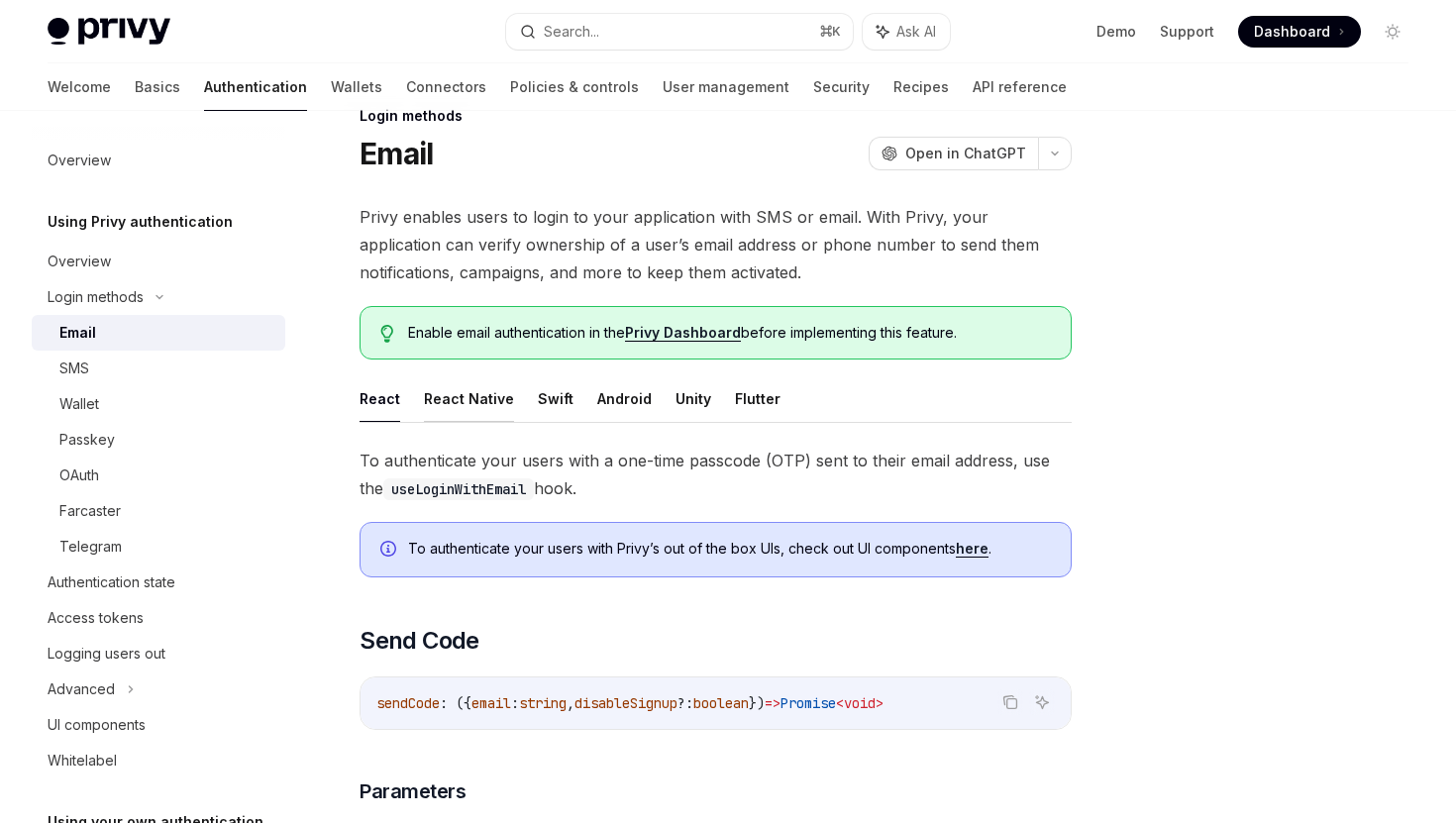 click on "React Native" at bounding box center (468, 398) 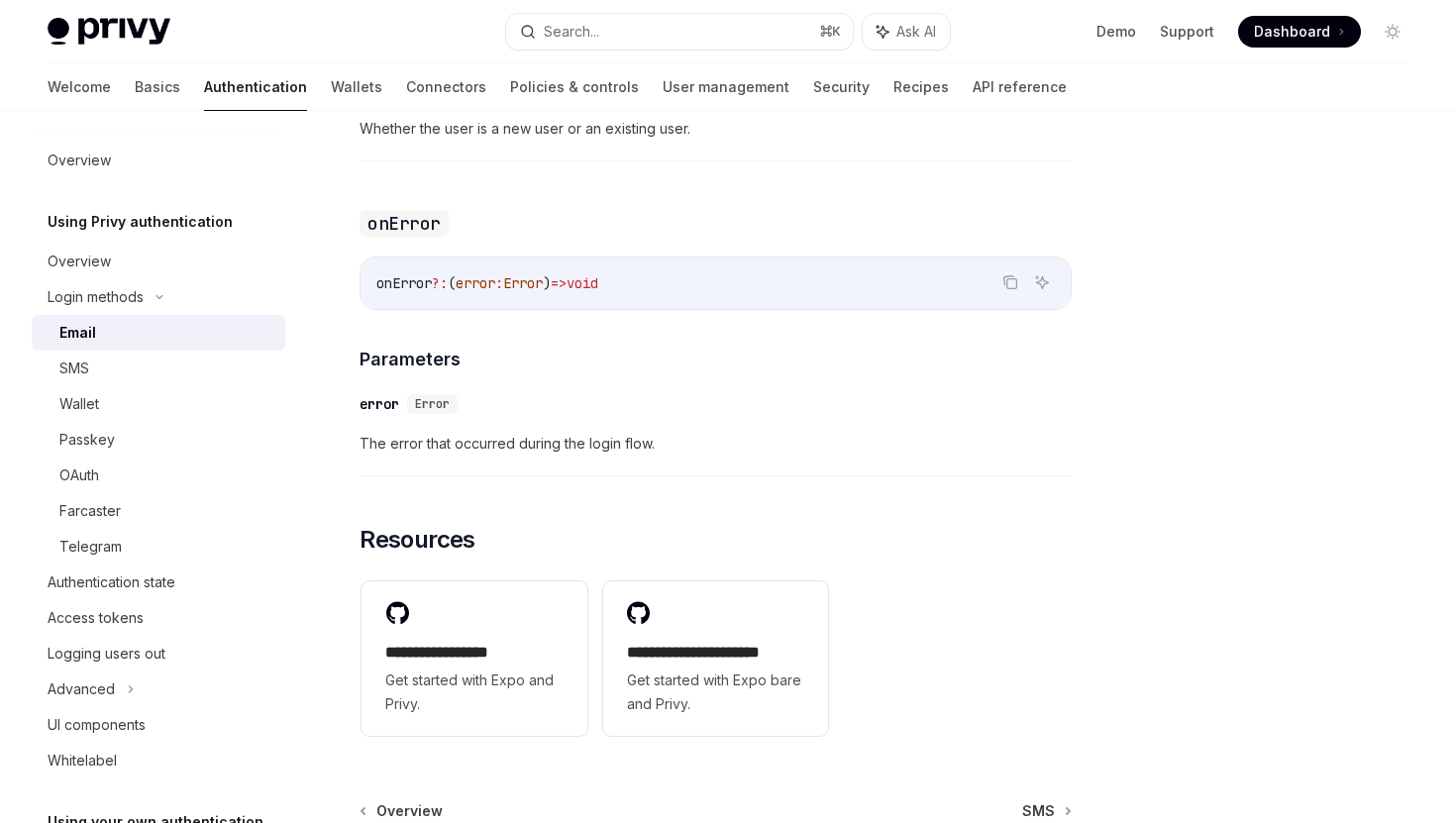 scroll, scrollTop: 3962, scrollLeft: 0, axis: vertical 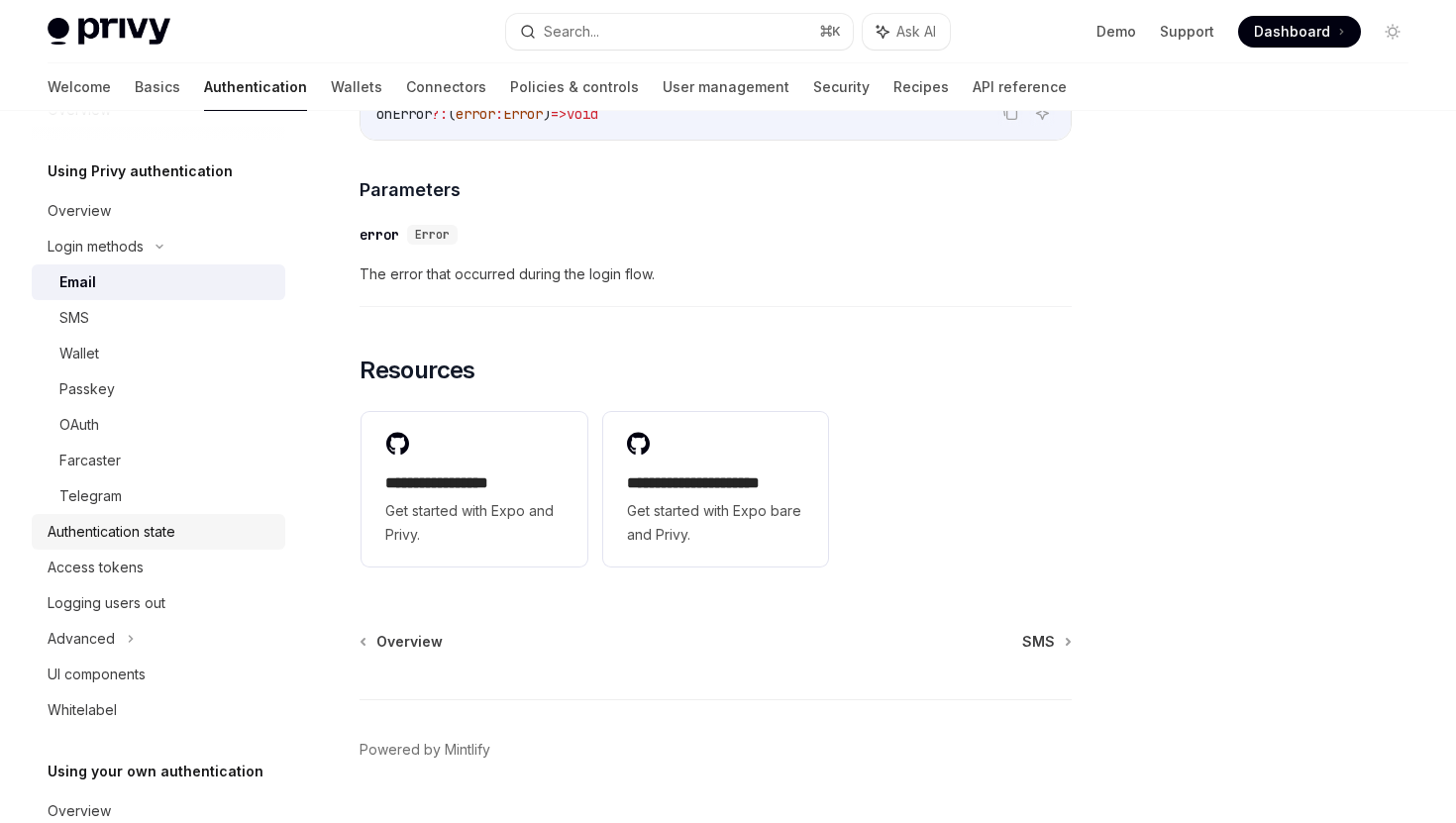 click on "Authentication state" at bounding box center [111, 532] 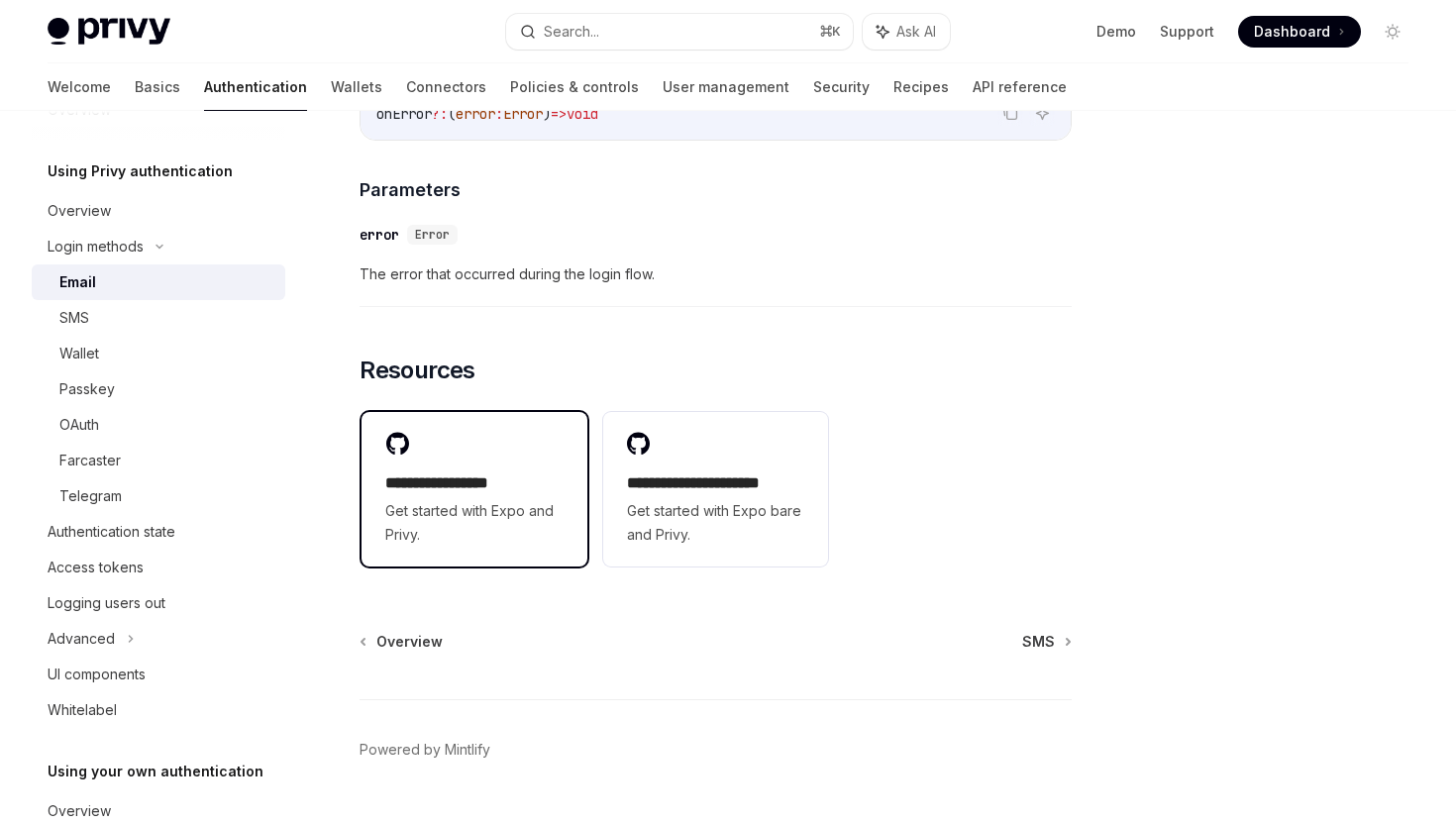 click on "Get started with Expo and Privy." at bounding box center (474, 523) 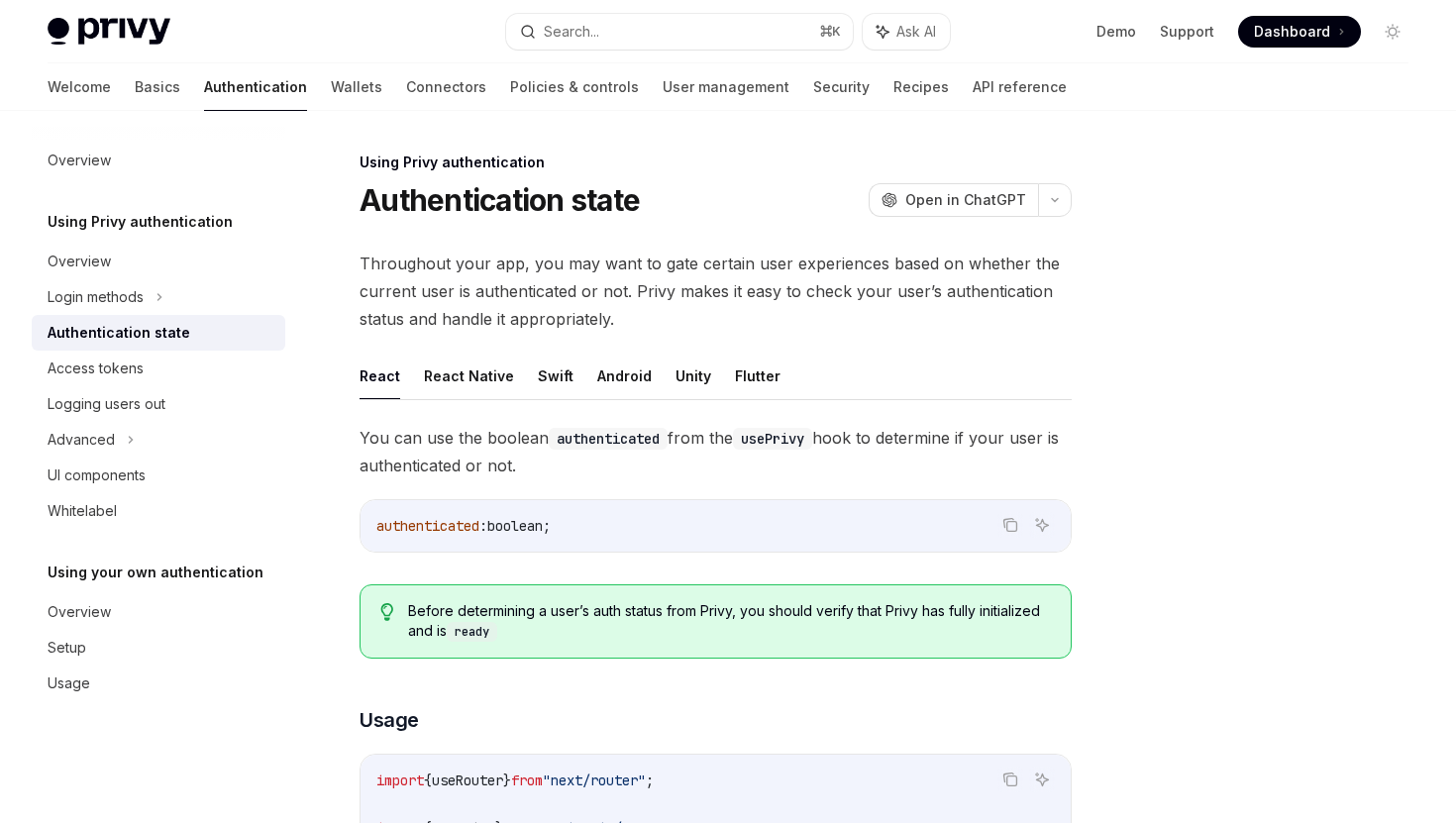 scroll, scrollTop: 0, scrollLeft: 0, axis: both 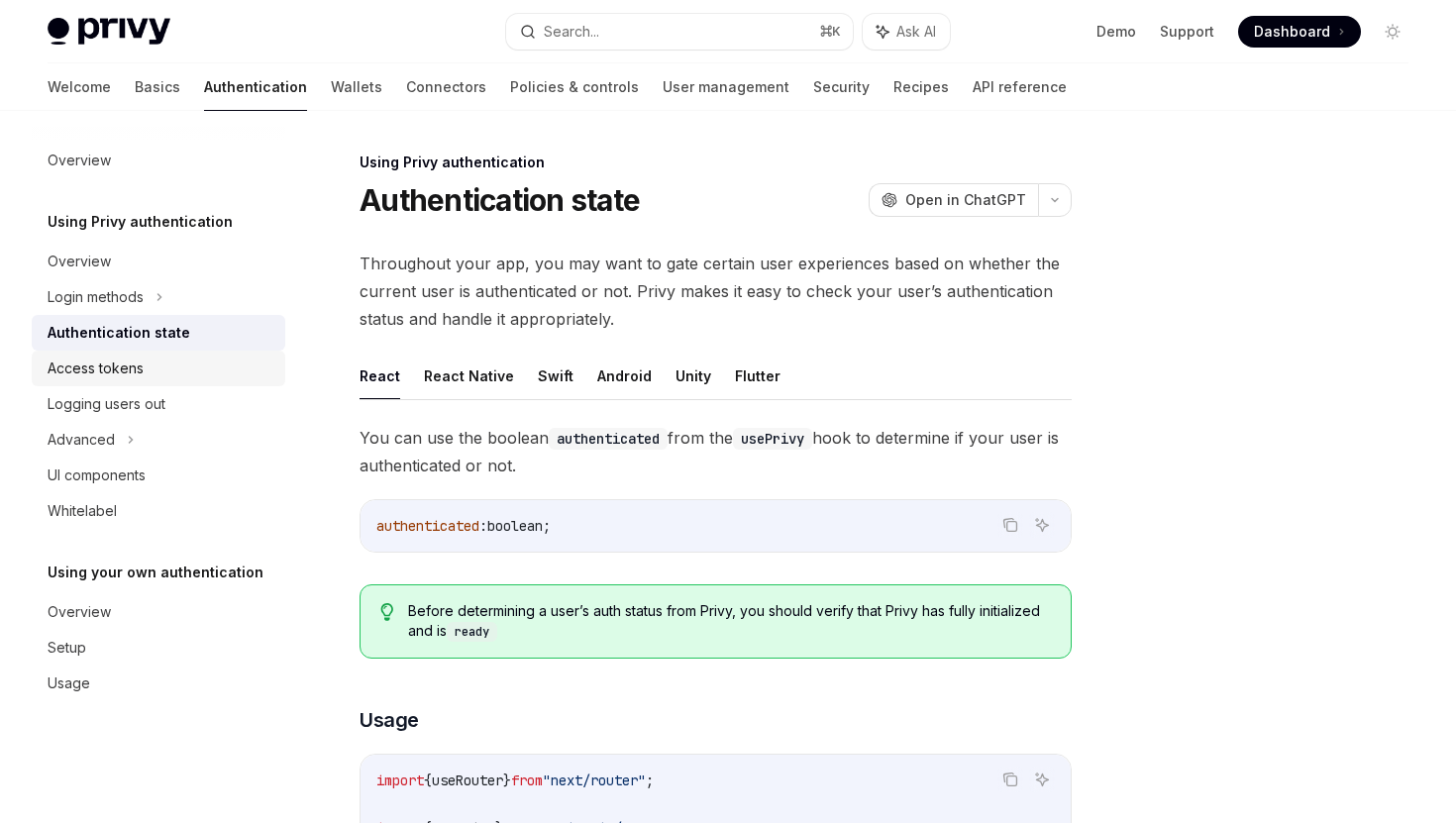 click on "Access tokens" at bounding box center (95, 368) 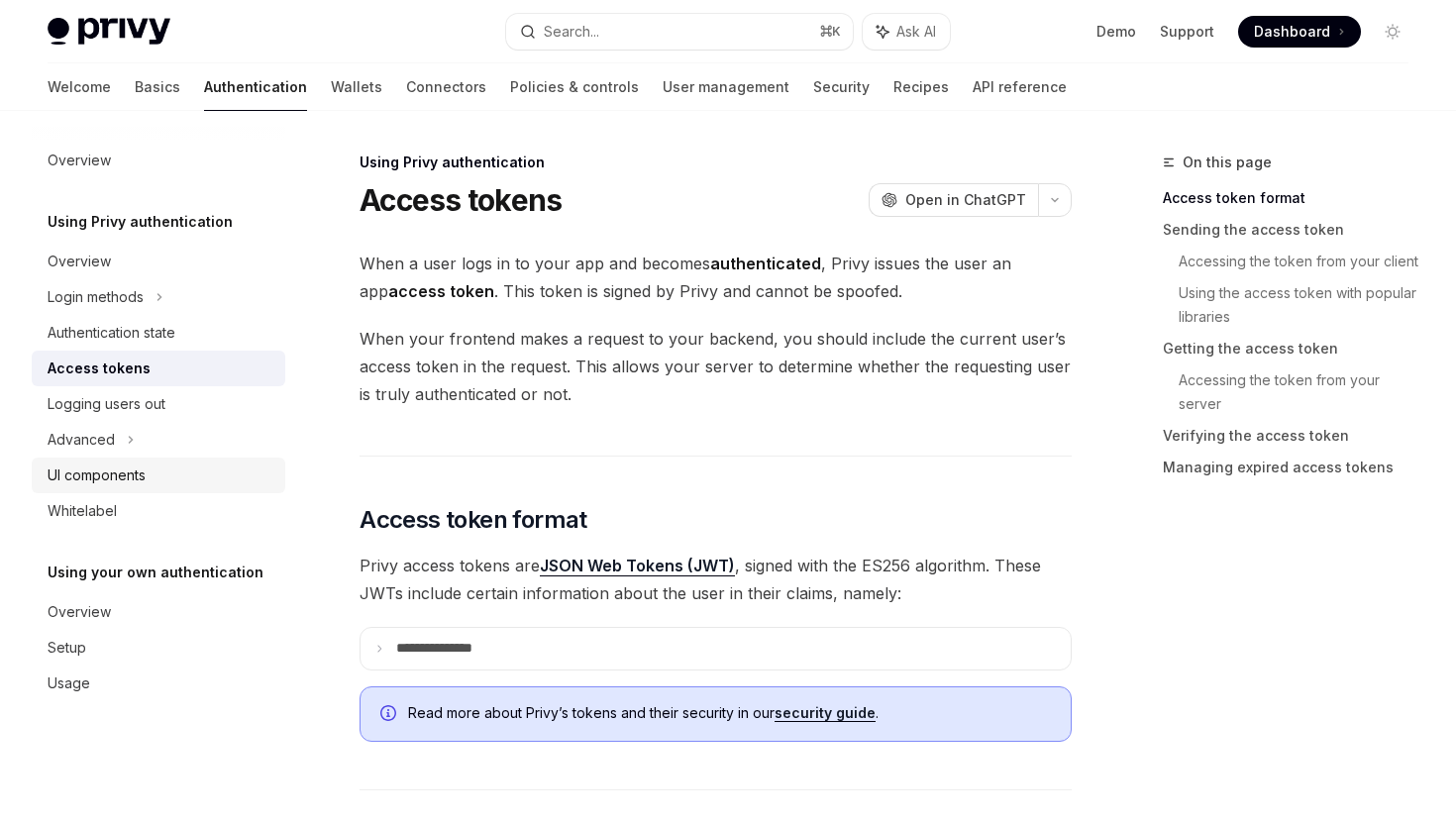 click on "UI components" at bounding box center [96, 475] 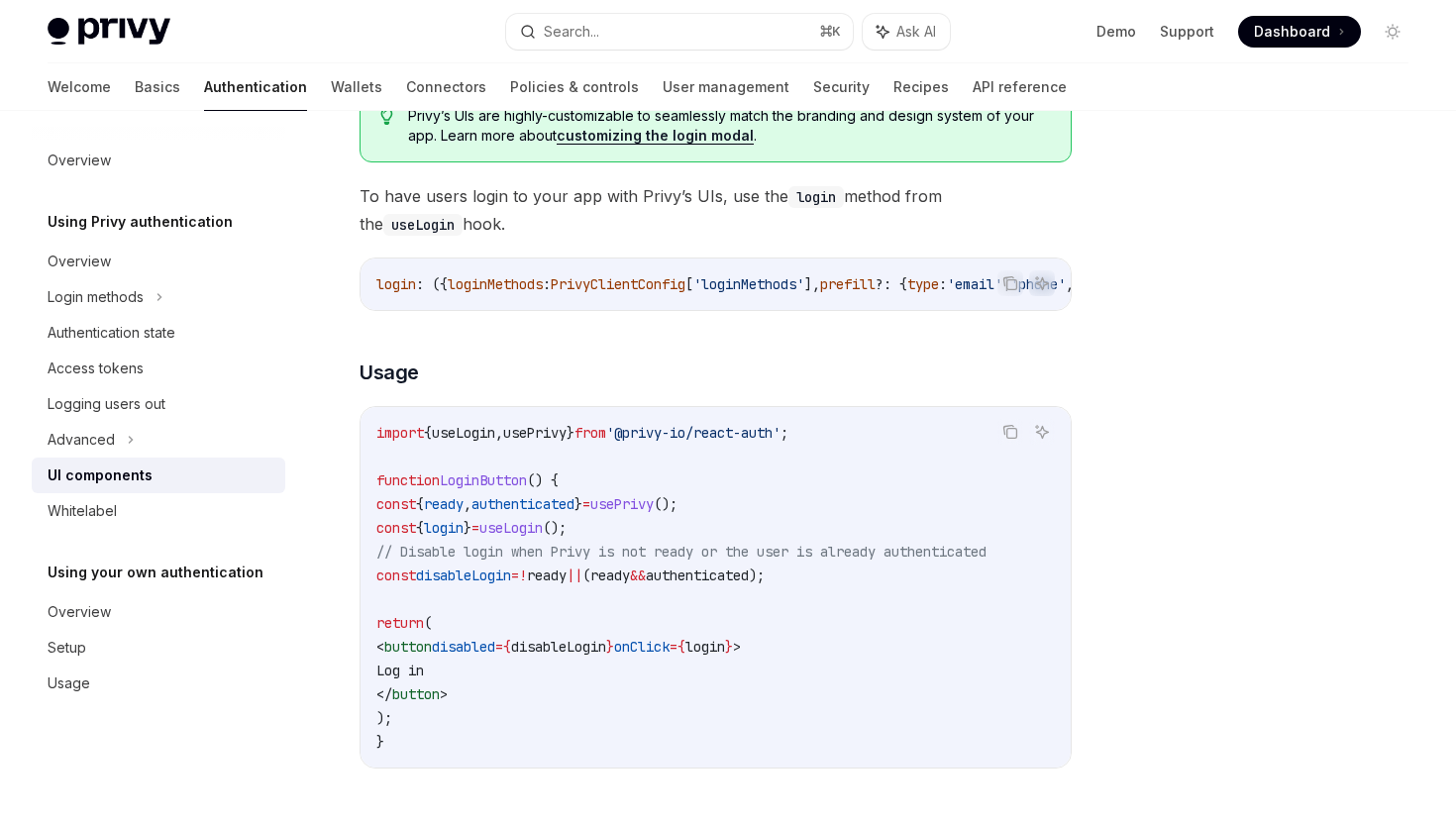 scroll, scrollTop: 942, scrollLeft: 0, axis: vertical 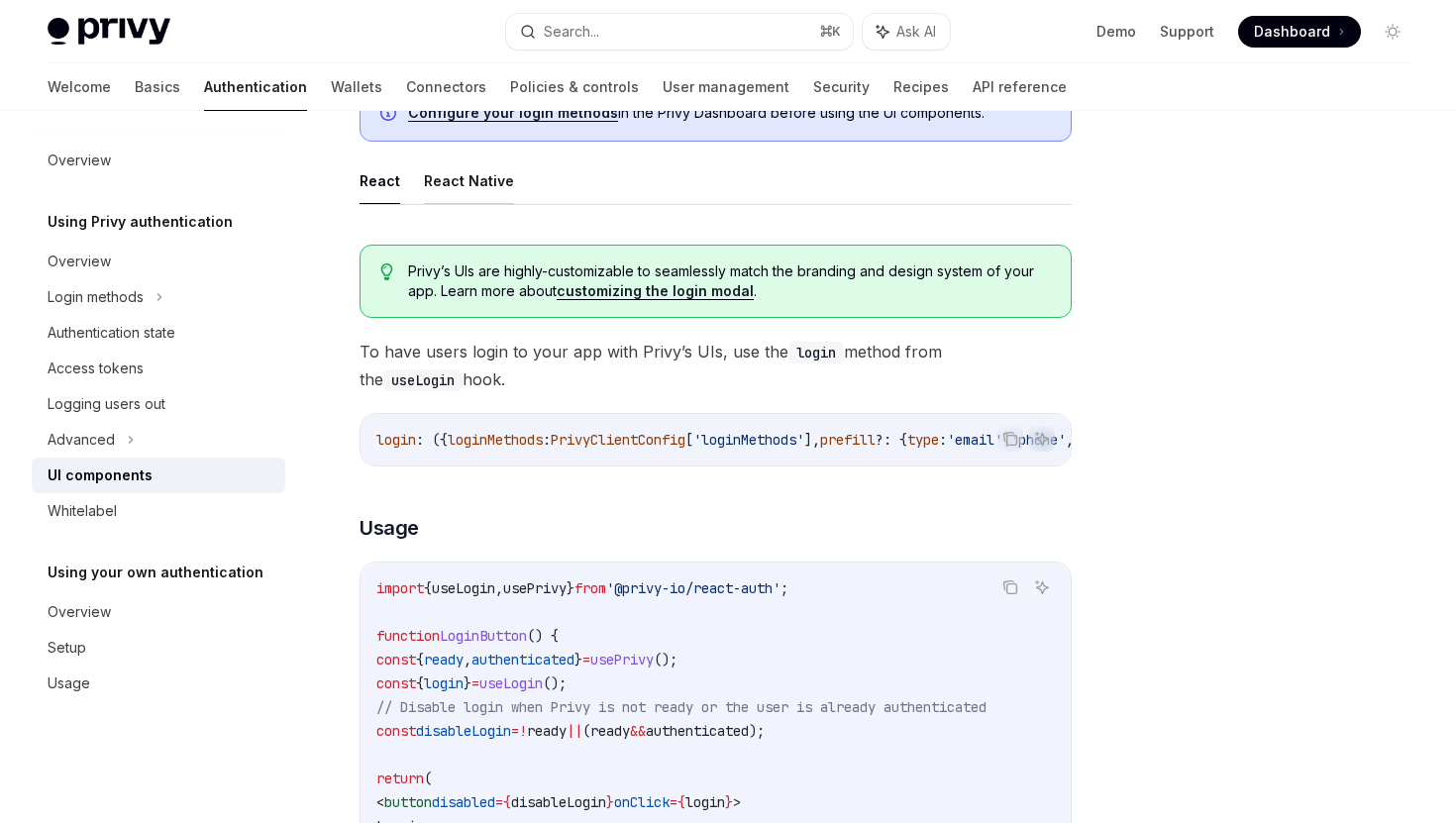 click on "React Native" at bounding box center [468, 180] 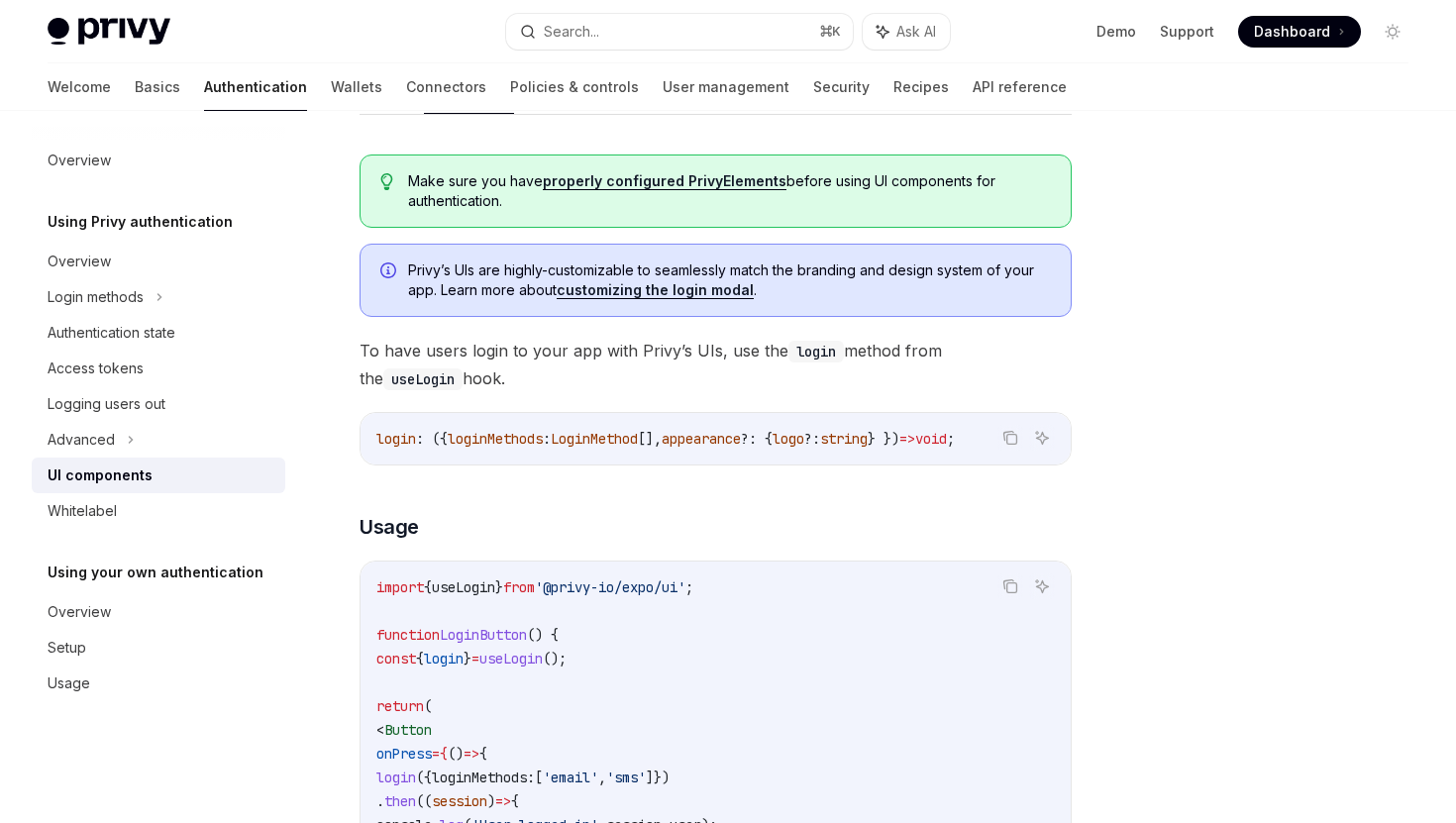 scroll, scrollTop: 420, scrollLeft: 0, axis: vertical 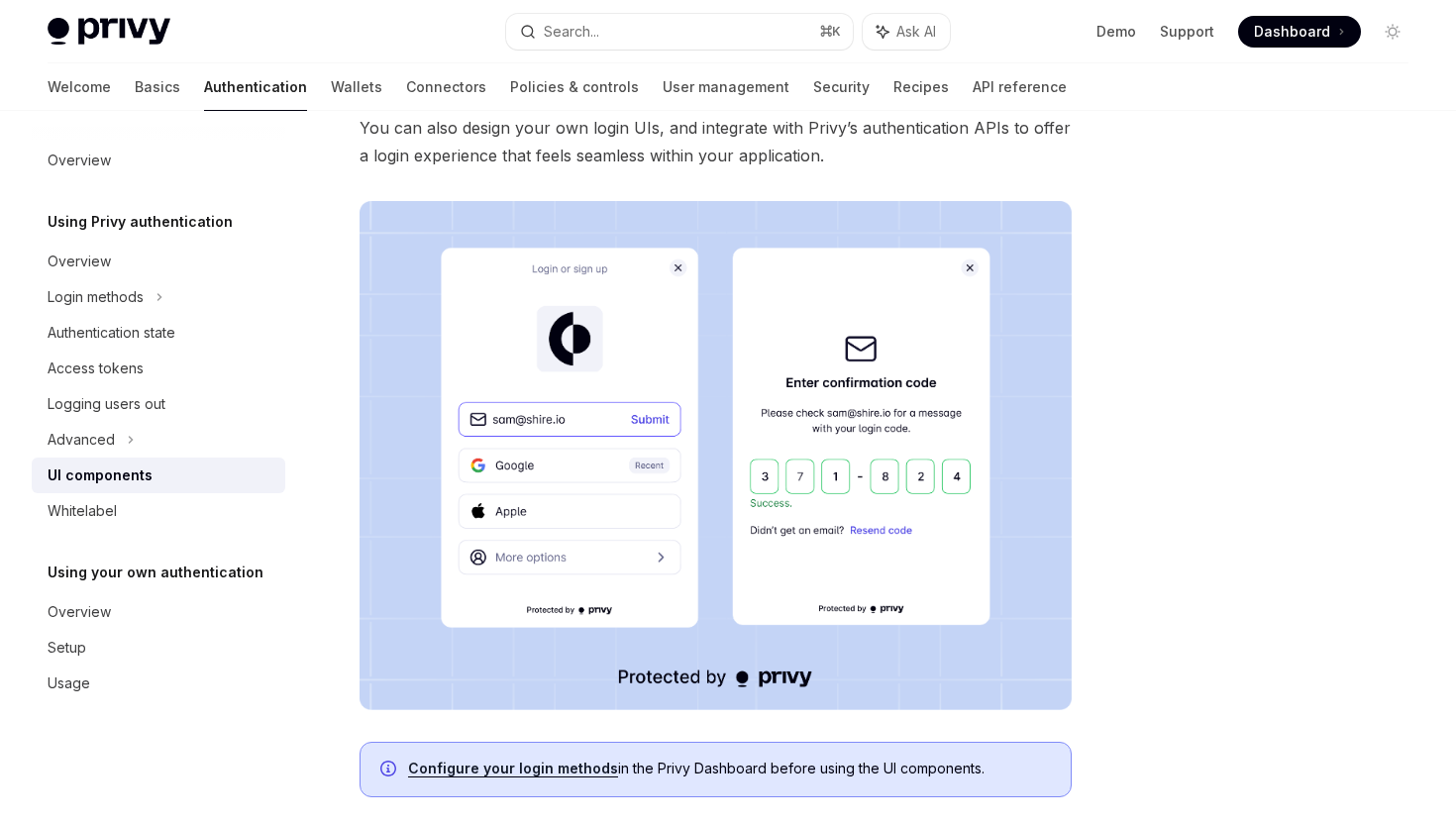 drag, startPoint x: 637, startPoint y: 300, endPoint x: 368, endPoint y: 3, distance: 400.71187 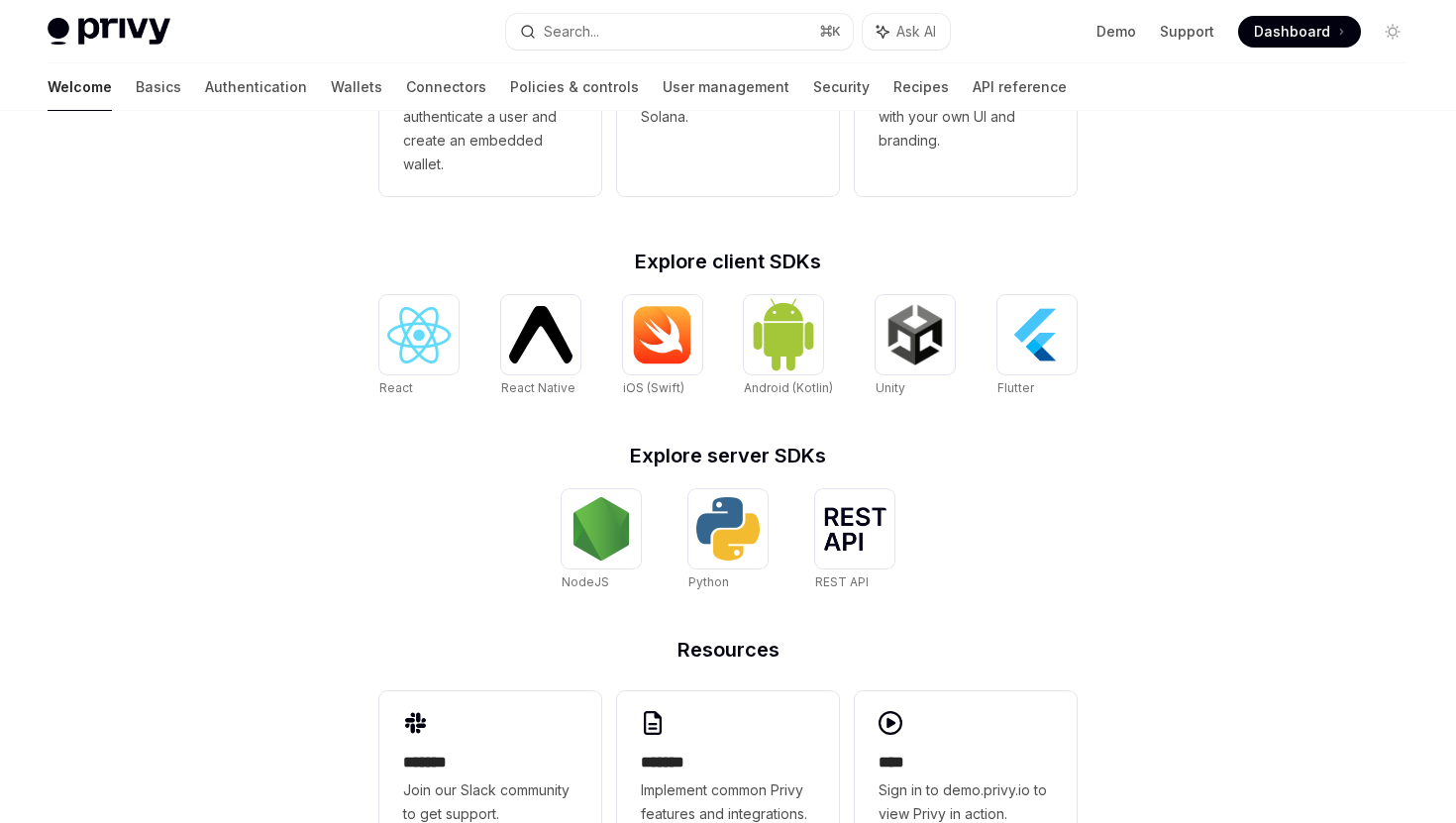 scroll, scrollTop: 738, scrollLeft: 0, axis: vertical 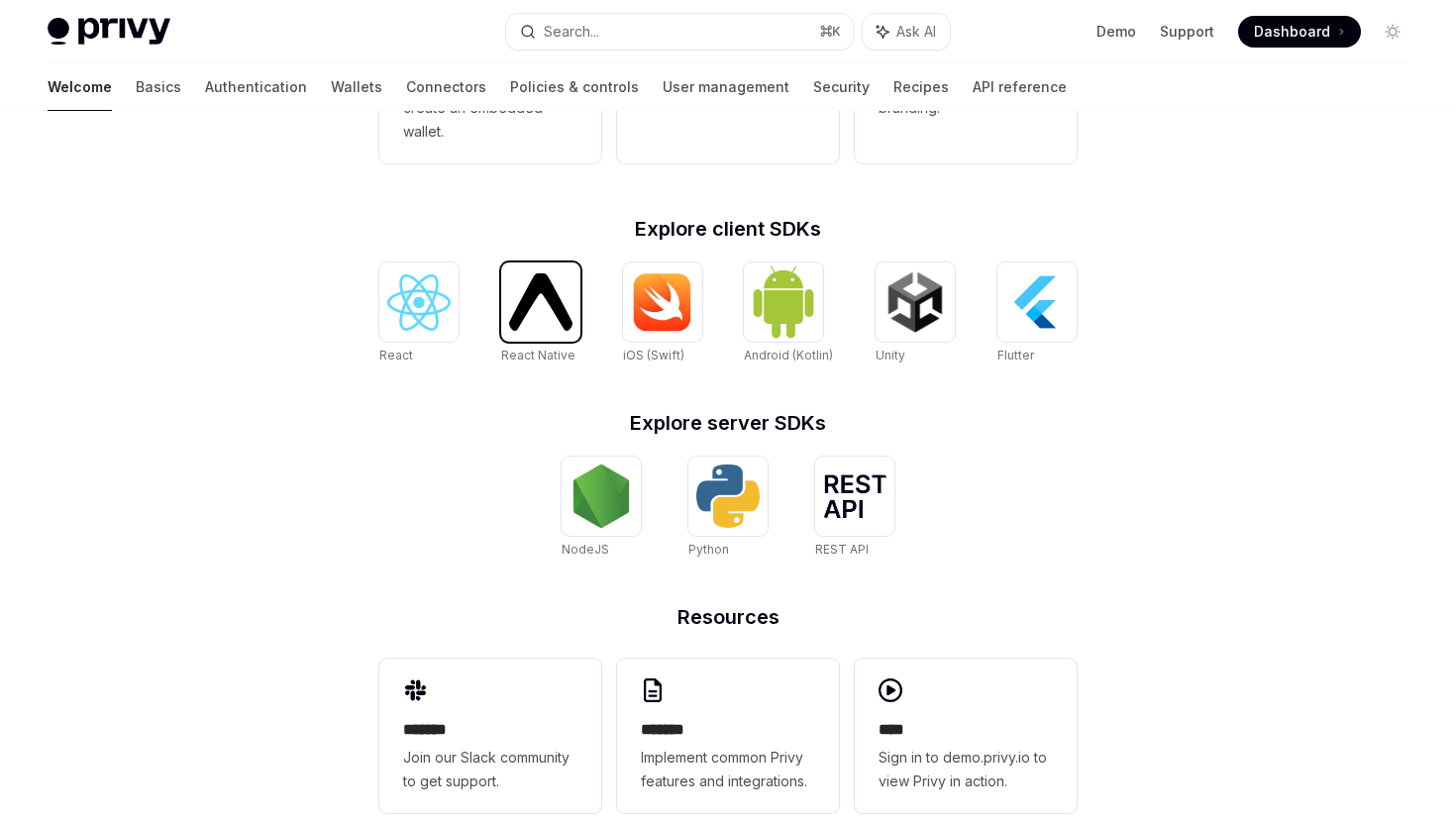 click at bounding box center [541, 301] 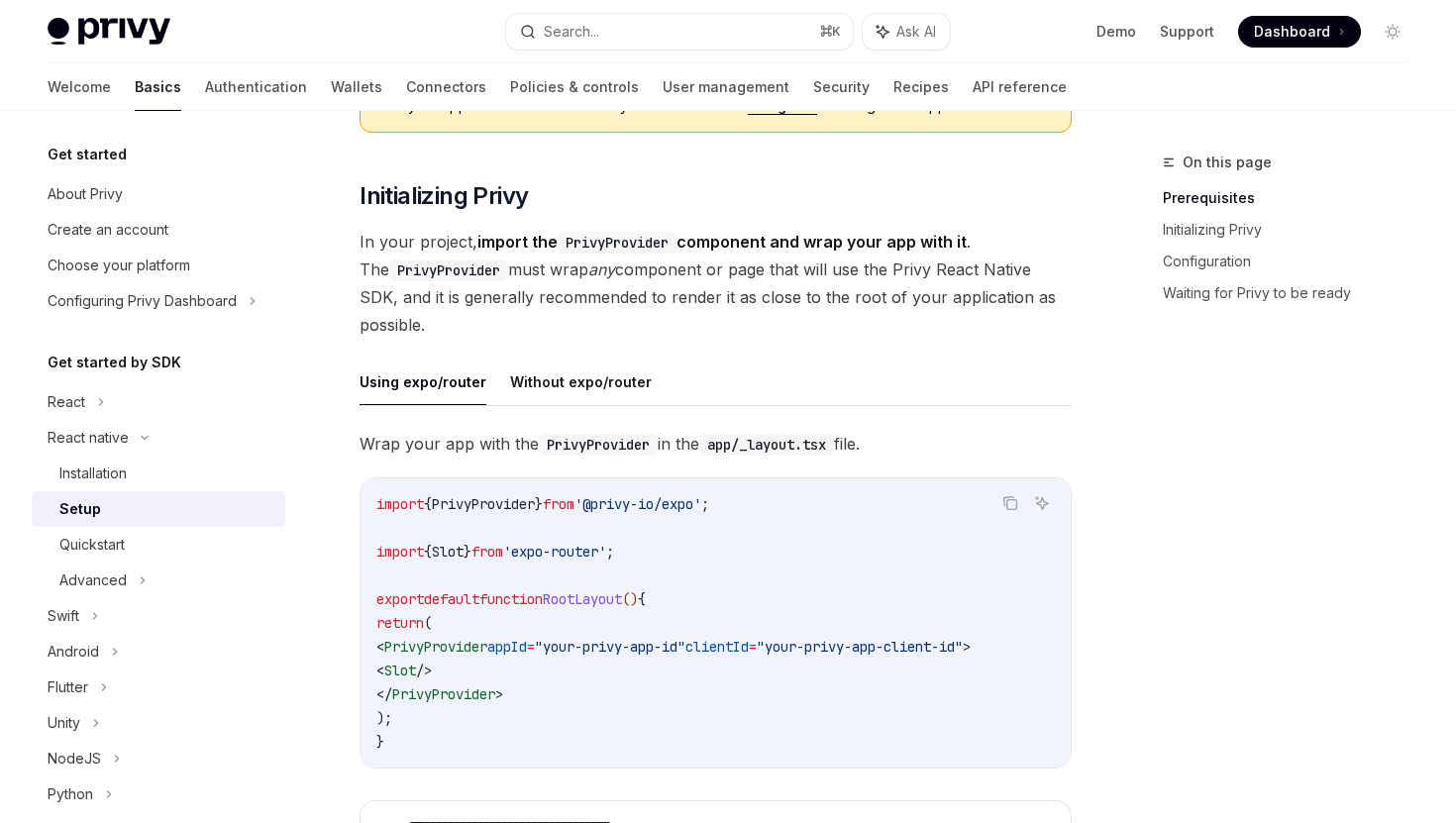 scroll, scrollTop: 390, scrollLeft: 0, axis: vertical 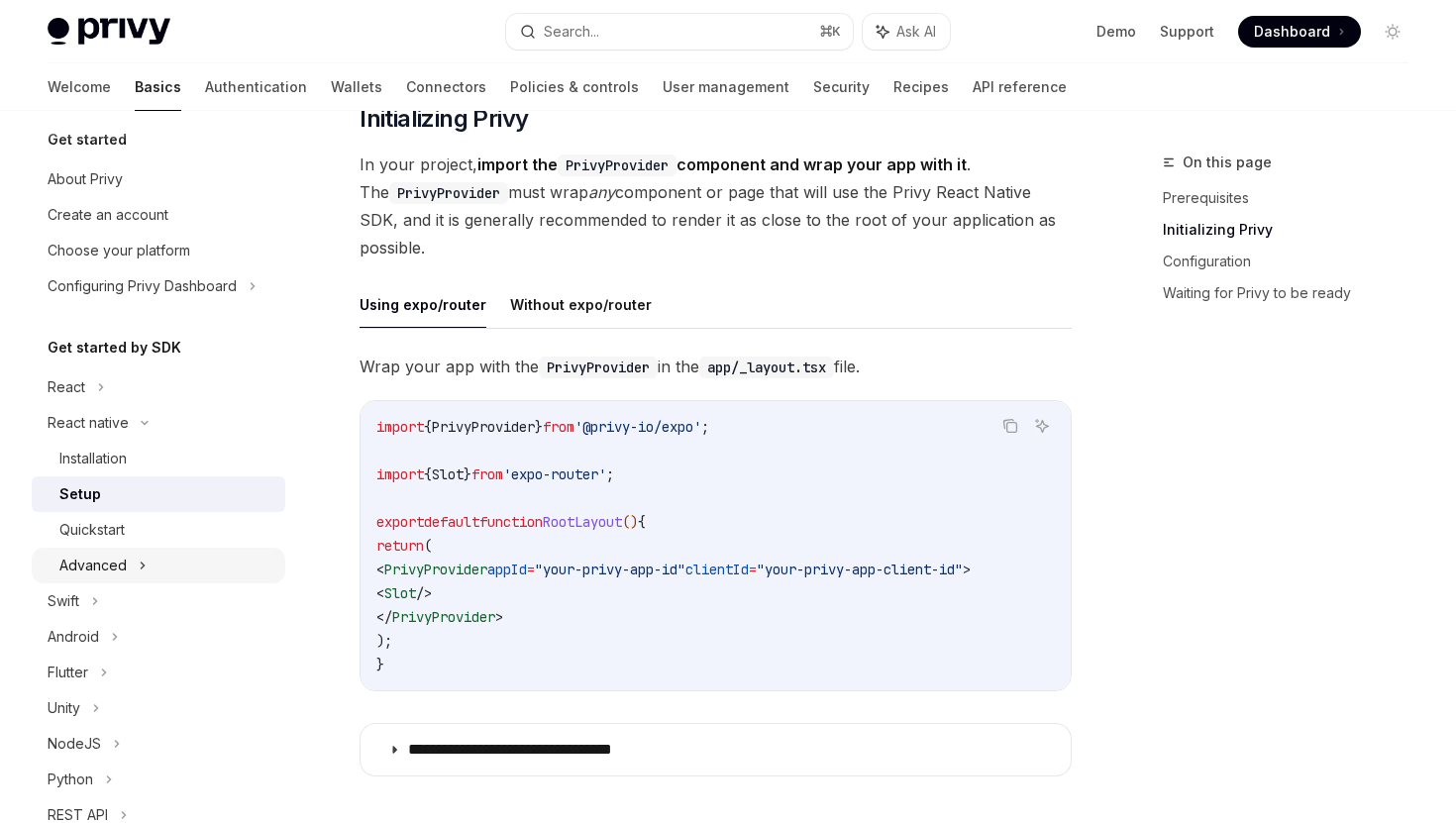 click 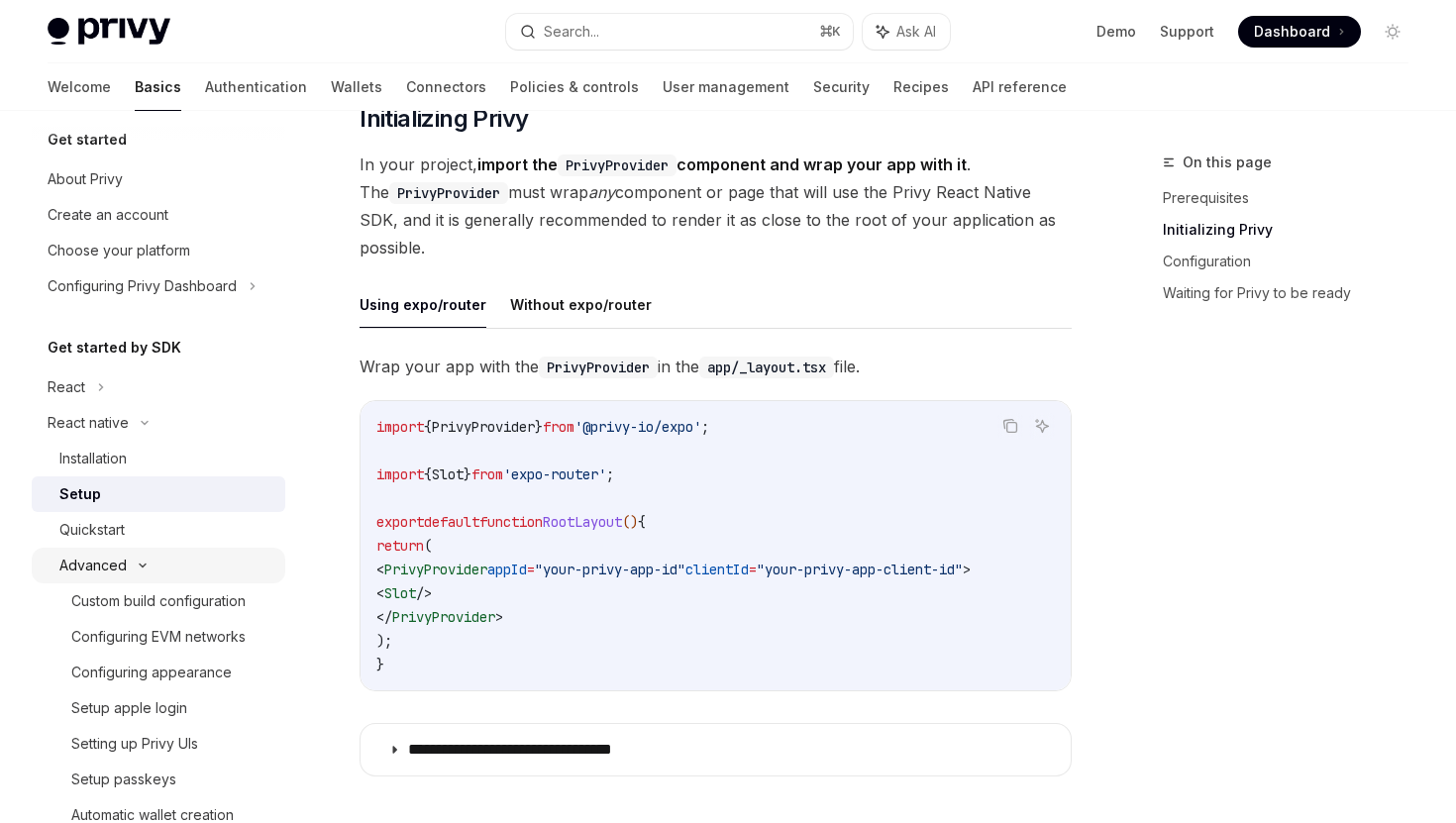 type on "*" 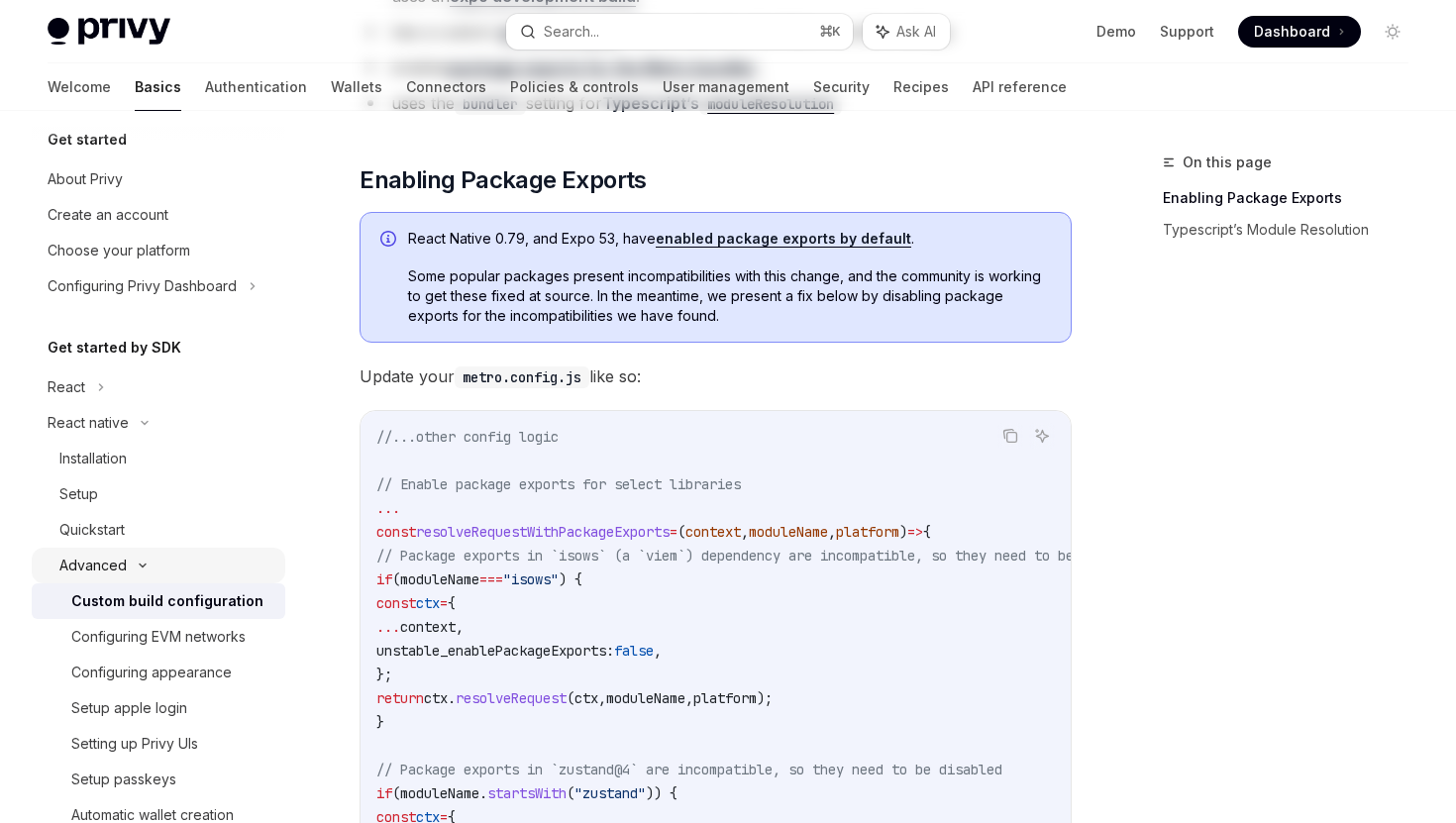 scroll, scrollTop: 0, scrollLeft: 0, axis: both 